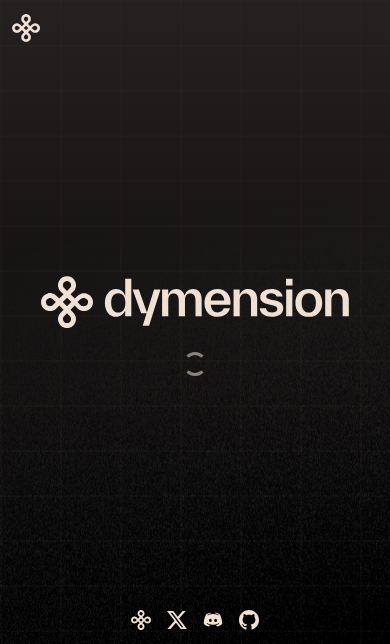 scroll, scrollTop: 0, scrollLeft: 0, axis: both 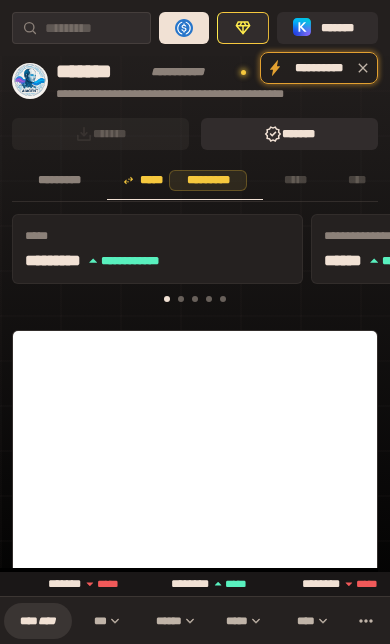 click on "****" at bounding box center [47, 620] 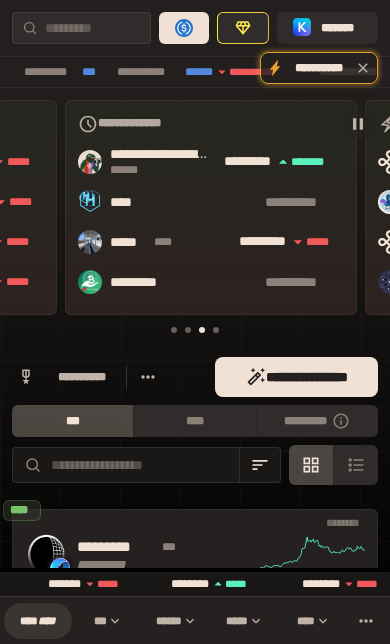 scroll, scrollTop: 0, scrollLeft: 582, axis: horizontal 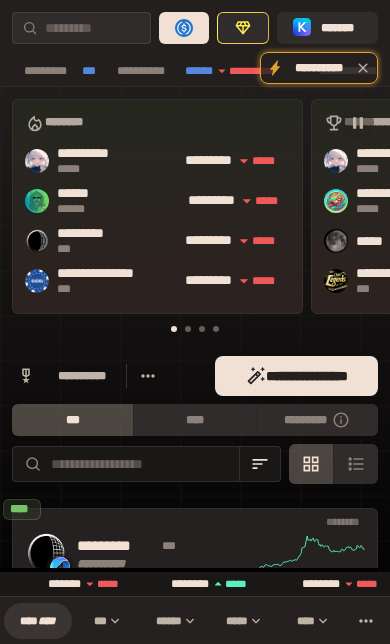 click on "*********" at bounding box center (317, 420) 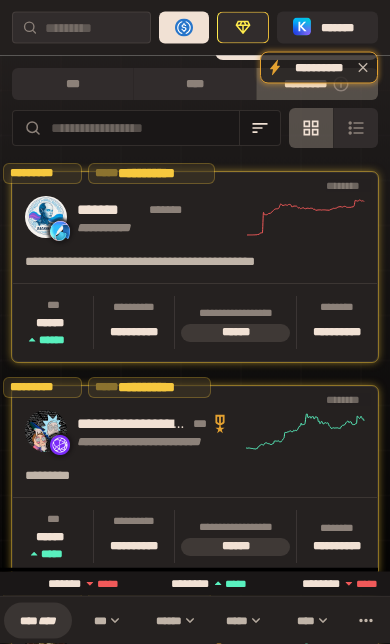 scroll, scrollTop: 337, scrollLeft: 0, axis: vertical 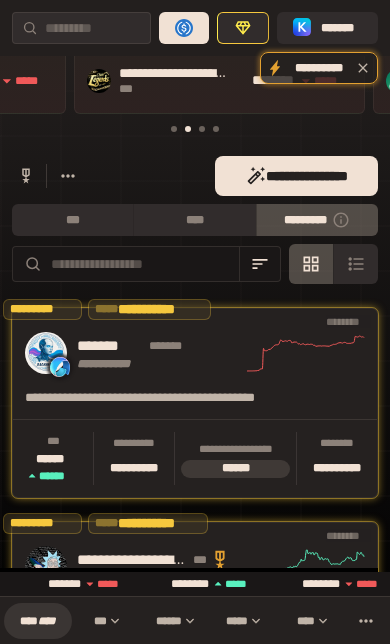 click on "****" at bounding box center (194, 220) 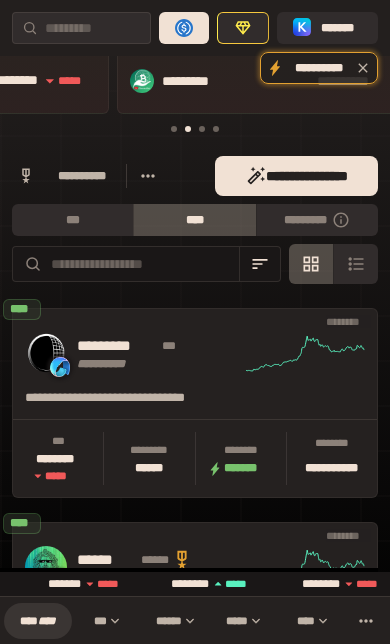 scroll, scrollTop: 0, scrollLeft: 528, axis: horizontal 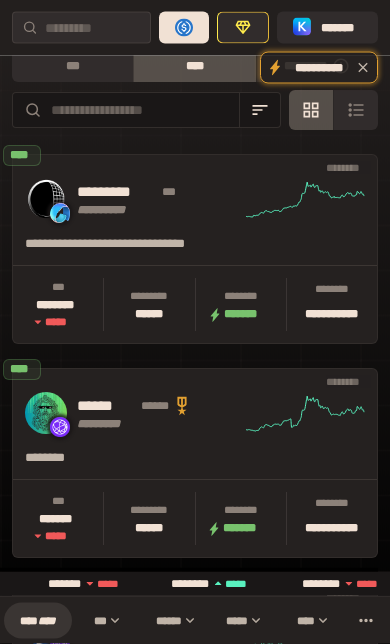 click 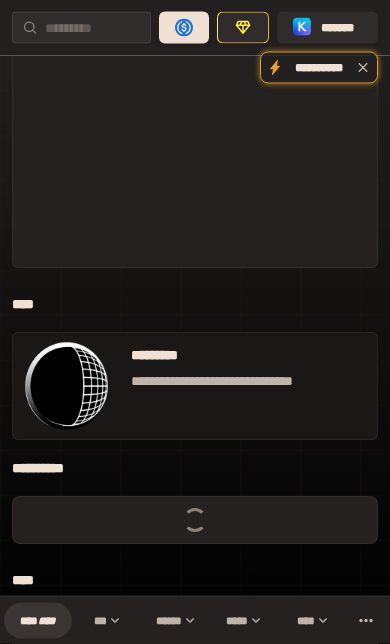 scroll, scrollTop: 0, scrollLeft: 0, axis: both 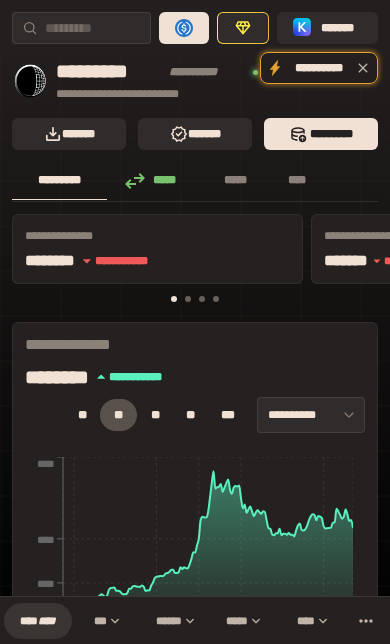 click on "*****" at bounding box center [155, 181] 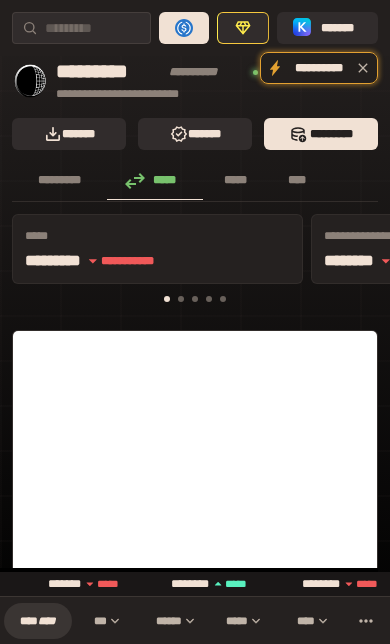 click on "*****" at bounding box center (235, 181) 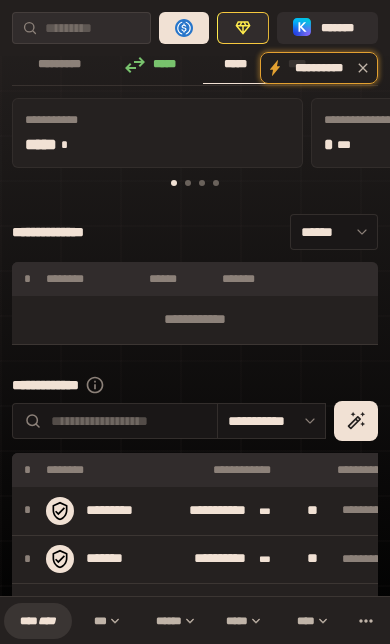scroll, scrollTop: 0, scrollLeft: 0, axis: both 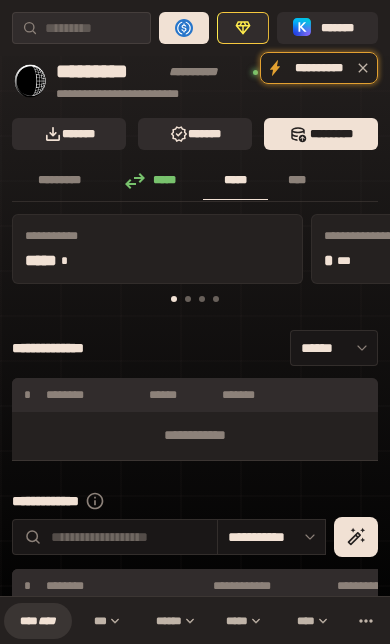 click on "****" at bounding box center [297, 180] 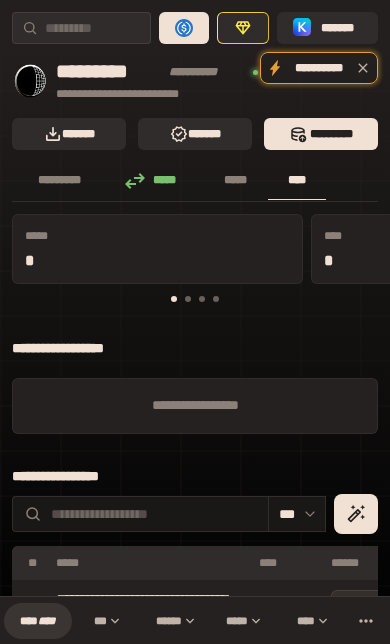 click on "*********" at bounding box center [59, 180] 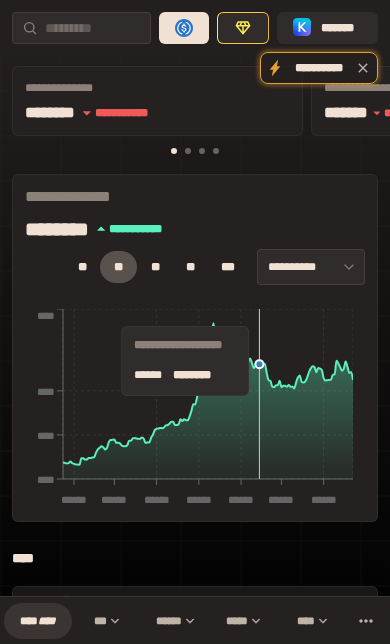 scroll, scrollTop: 167, scrollLeft: 0, axis: vertical 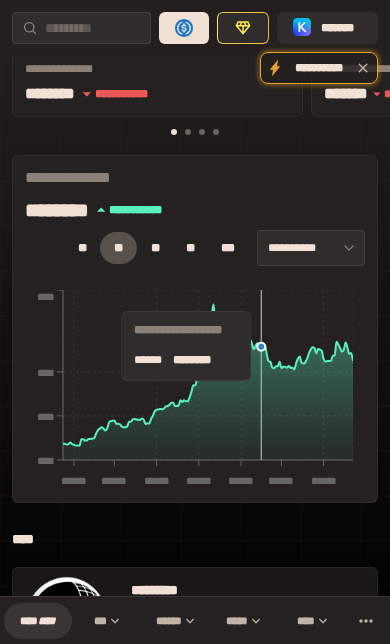 click on "****" at bounding box center (47, 620) 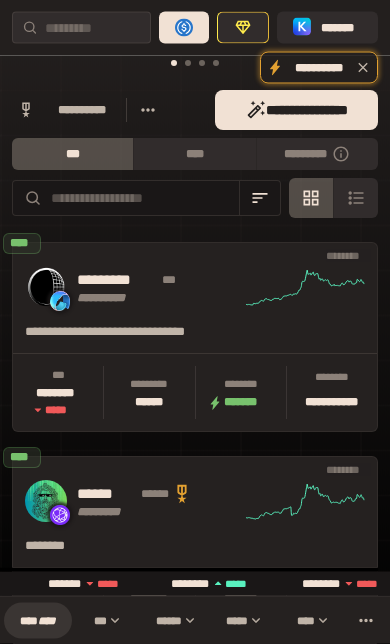 scroll, scrollTop: 258, scrollLeft: 0, axis: vertical 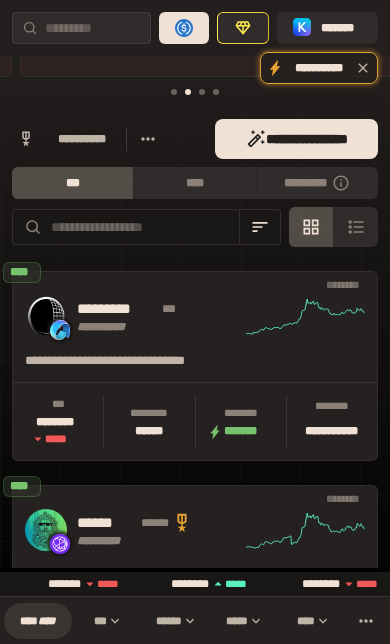 click on "*********" at bounding box center (317, 183) 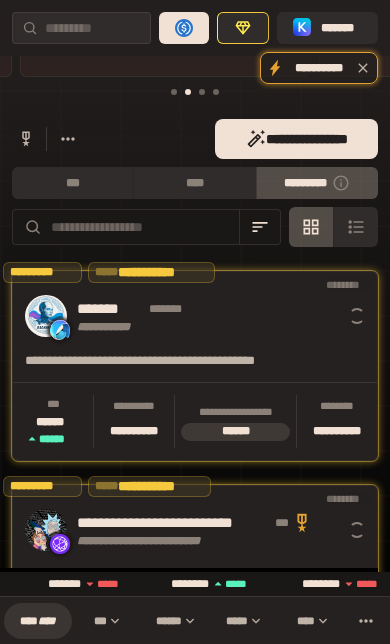 click at bounding box center (46, 316) 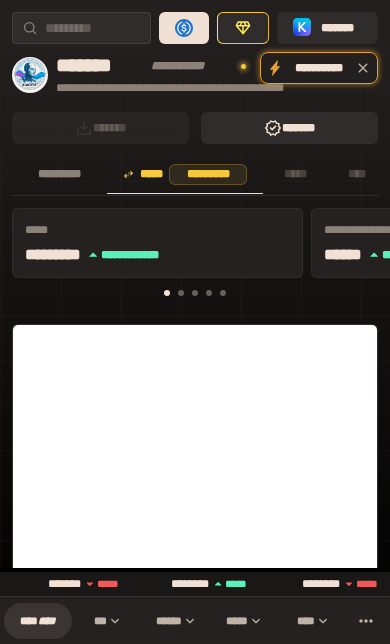 scroll, scrollTop: 5, scrollLeft: 0, axis: vertical 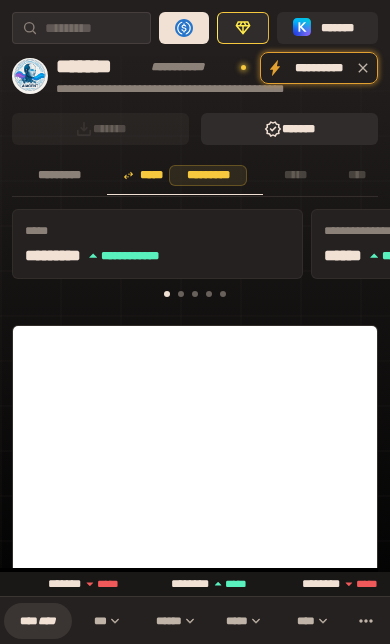 click on "*********" at bounding box center [59, 175] 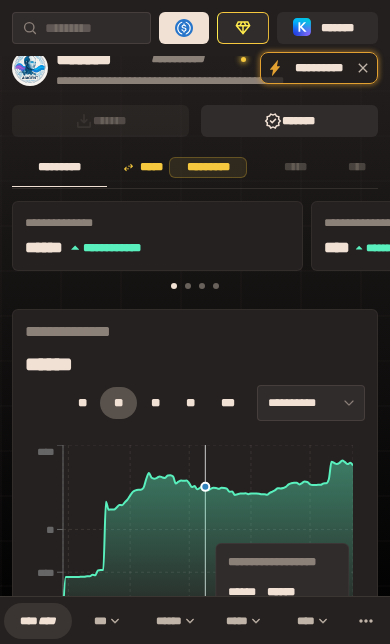 scroll, scrollTop: 0, scrollLeft: 0, axis: both 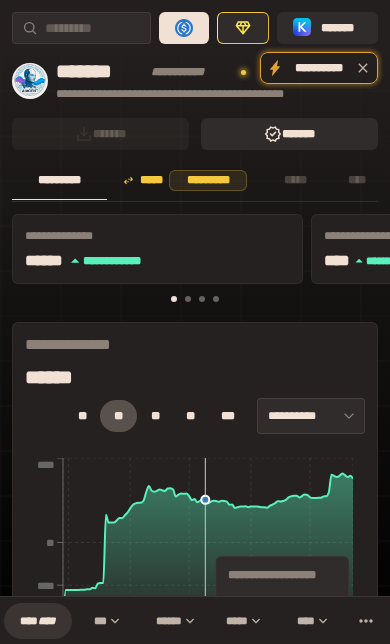 click on "****" at bounding box center (47, 620) 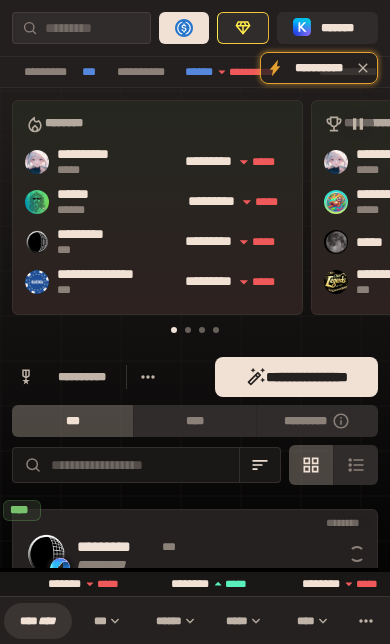 click on "*********" at bounding box center (317, 421) 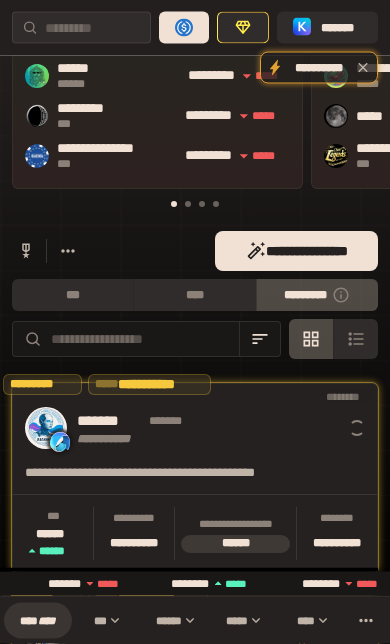 scroll, scrollTop: 126, scrollLeft: 0, axis: vertical 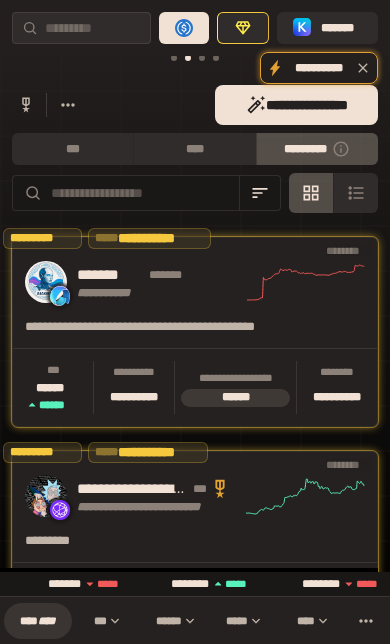 click on "****" at bounding box center [194, 149] 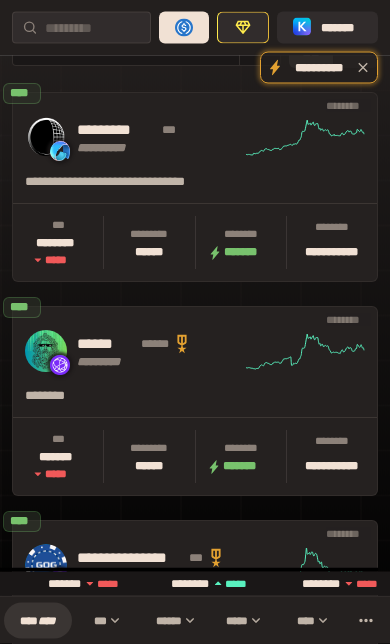 scroll, scrollTop: 417, scrollLeft: 0, axis: vertical 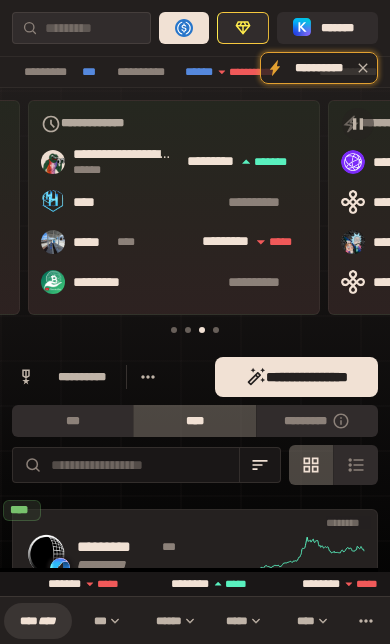 click on "*********" at bounding box center [317, 421] 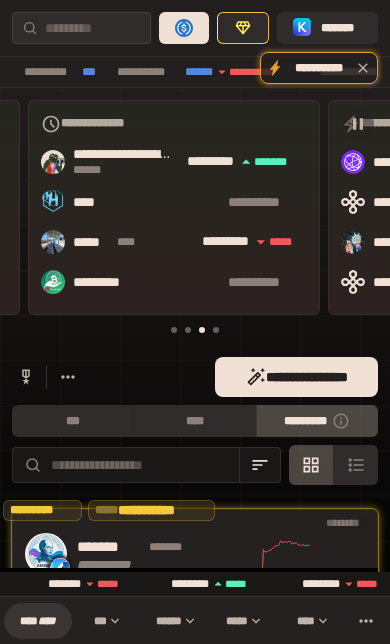 click on "****" at bounding box center [194, 421] 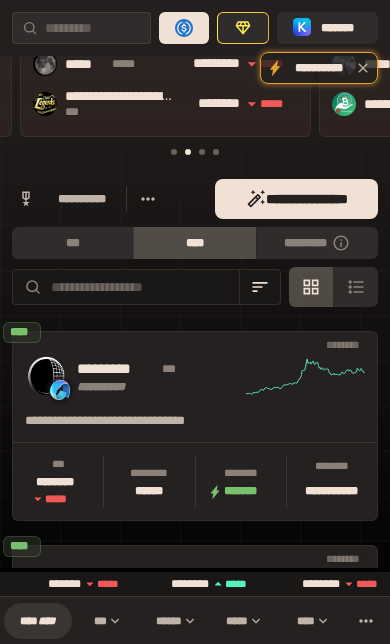 click on "*********" at bounding box center (317, 243) 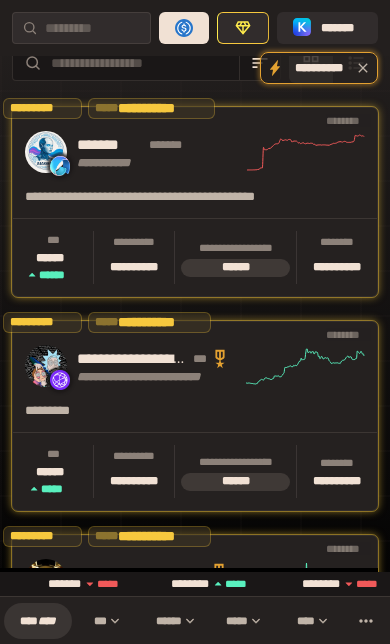 click at bounding box center [363, 68] 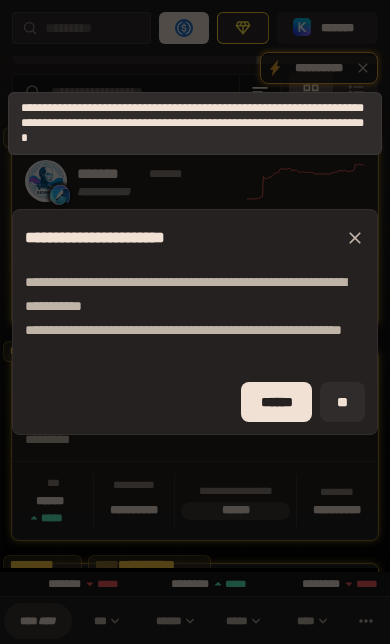 click on "******" at bounding box center [276, 402] 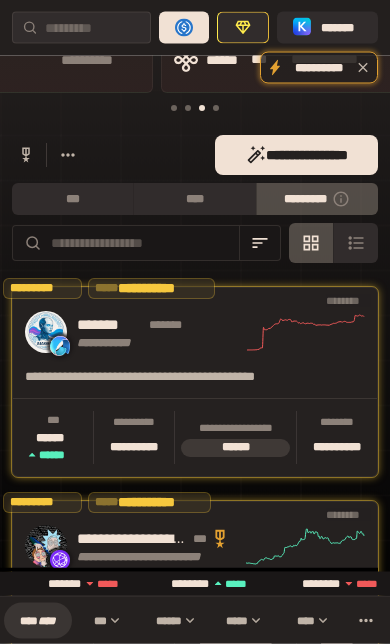click on "****" at bounding box center (194, 200) 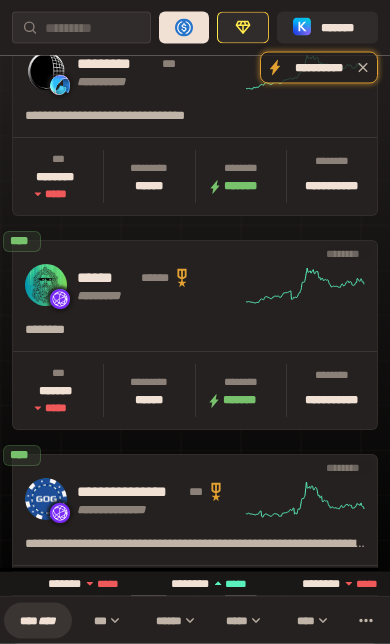 scroll, scrollTop: 123, scrollLeft: 0, axis: vertical 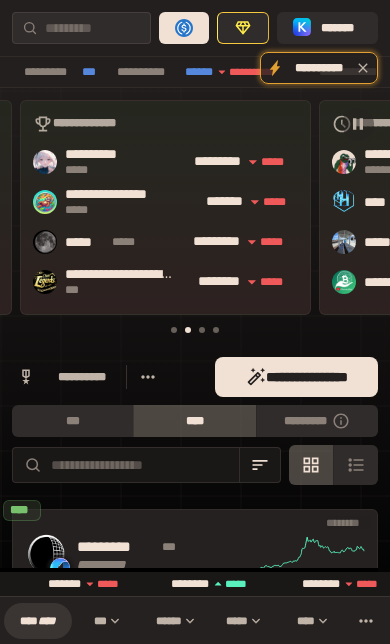 click on "*********" at bounding box center [317, 421] 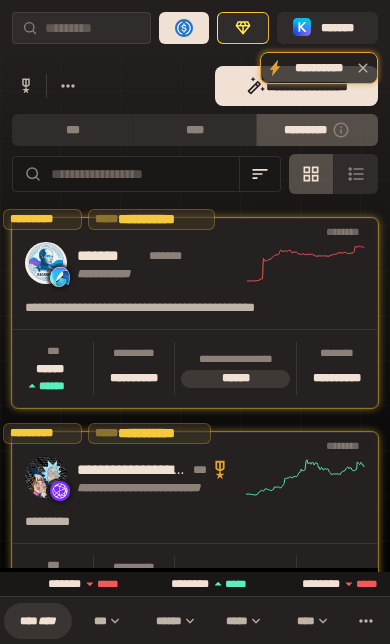 scroll, scrollTop: 0, scrollLeft: 0, axis: both 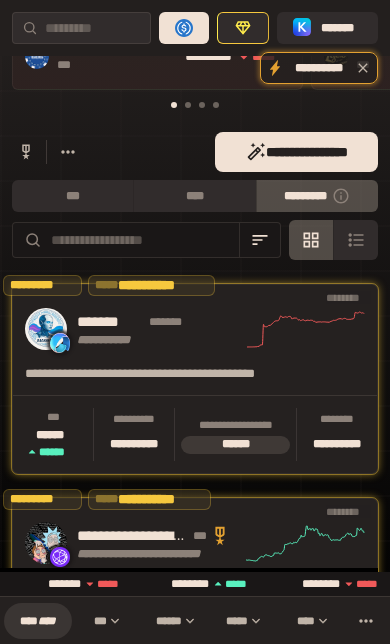 click on "****" at bounding box center (194, 196) 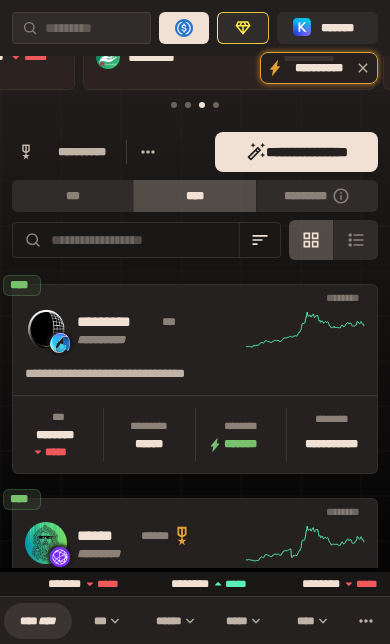 scroll, scrollTop: 0, scrollLeft: 582, axis: horizontal 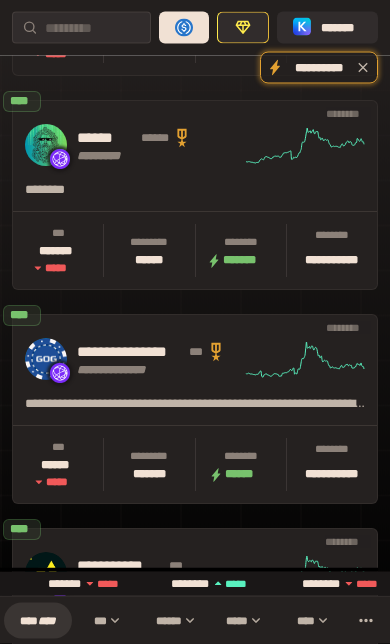 click on "**********" at bounding box center (195, 945) 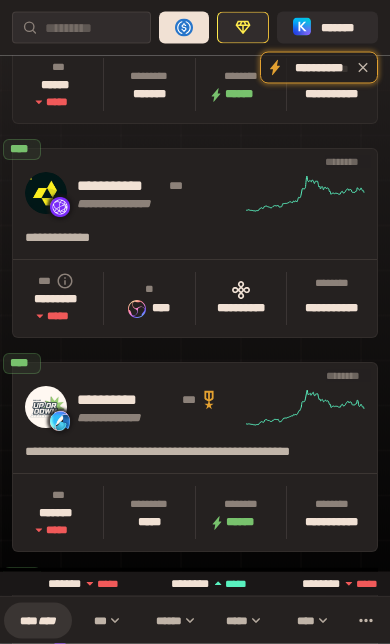 scroll, scrollTop: 857, scrollLeft: 0, axis: vertical 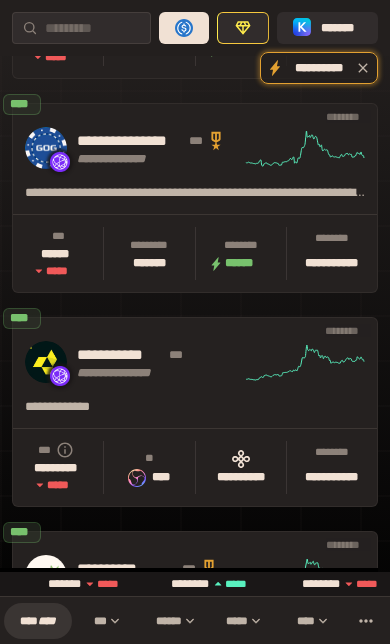 click 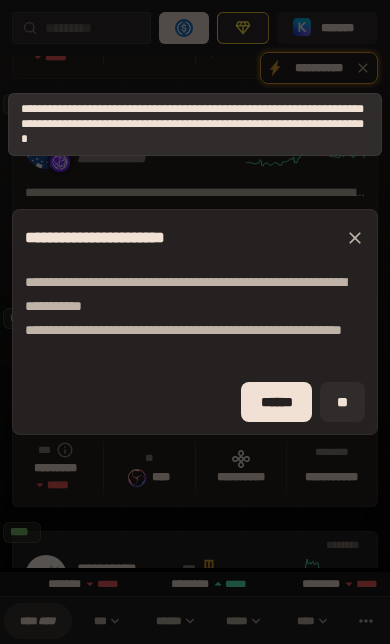 click on "******" at bounding box center [276, 402] 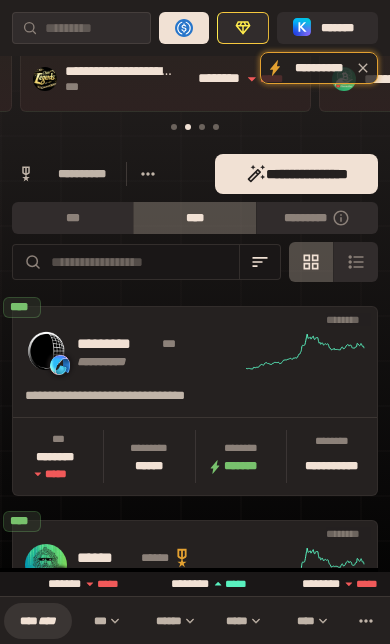 scroll, scrollTop: 47, scrollLeft: 0, axis: vertical 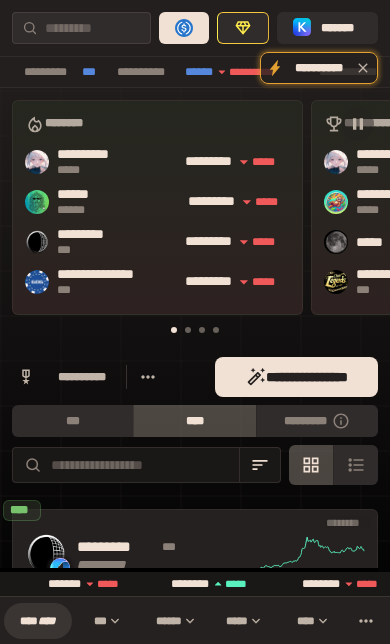 click 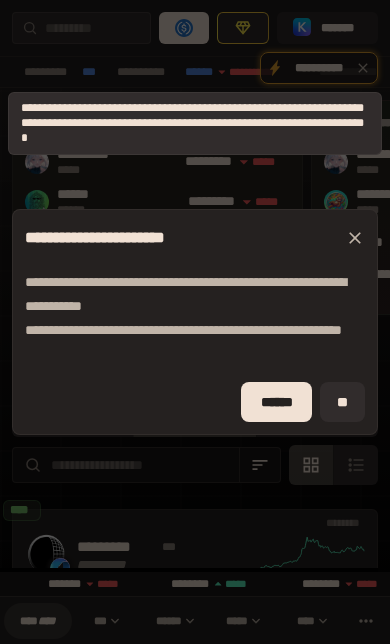 click on "**" at bounding box center (342, 402) 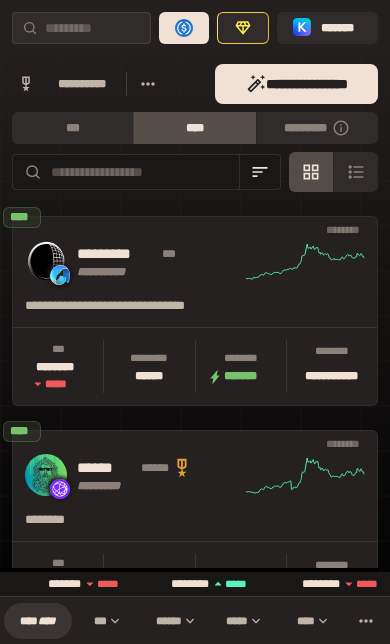 scroll, scrollTop: 297, scrollLeft: 0, axis: vertical 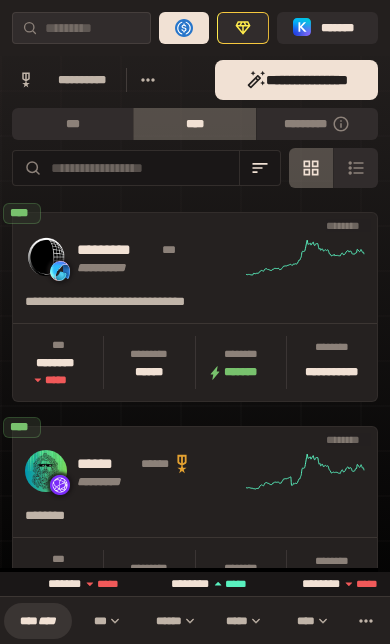 click on "*********" at bounding box center [317, 124] 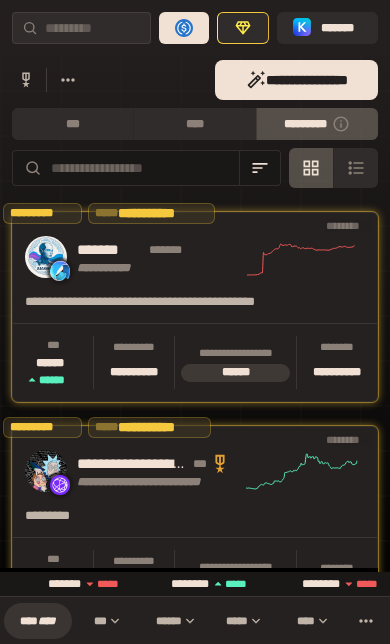 scroll, scrollTop: 0, scrollLeft: 291, axis: horizontal 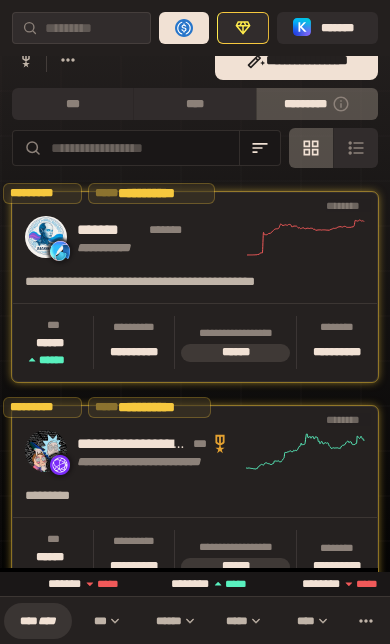 click on "**********" at bounding box center (195, 237) 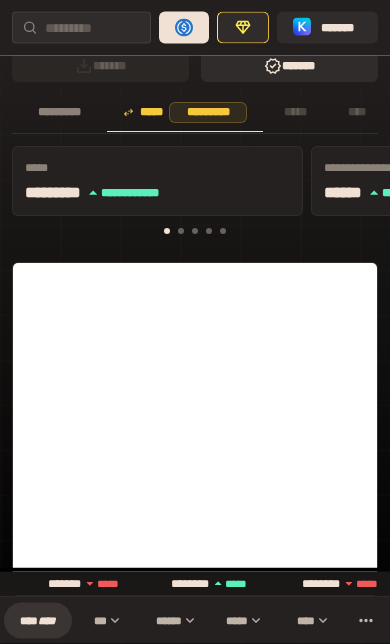 scroll, scrollTop: 0, scrollLeft: 0, axis: both 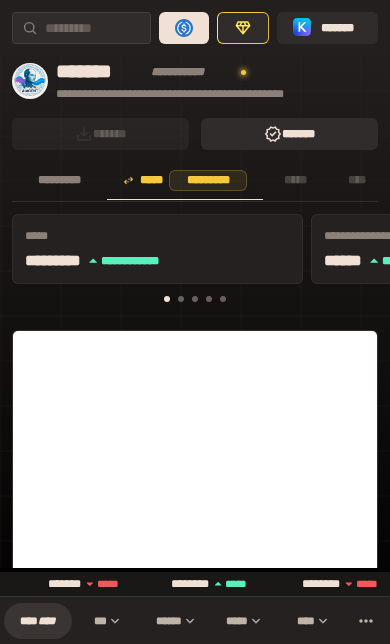 click on "*********" at bounding box center (59, 180) 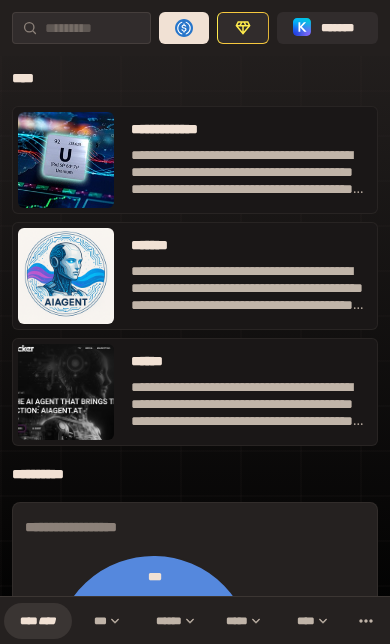 scroll, scrollTop: 628, scrollLeft: 0, axis: vertical 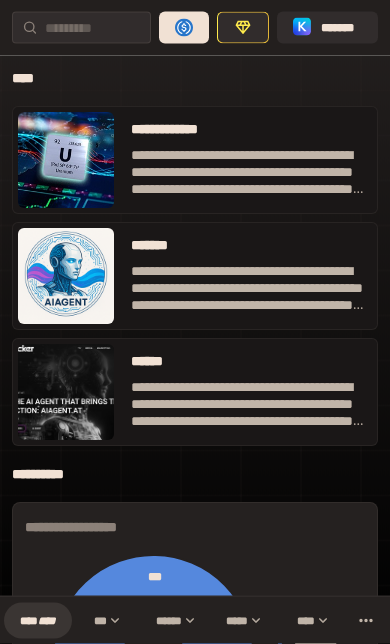 click on "**********" at bounding box center [248, 405] 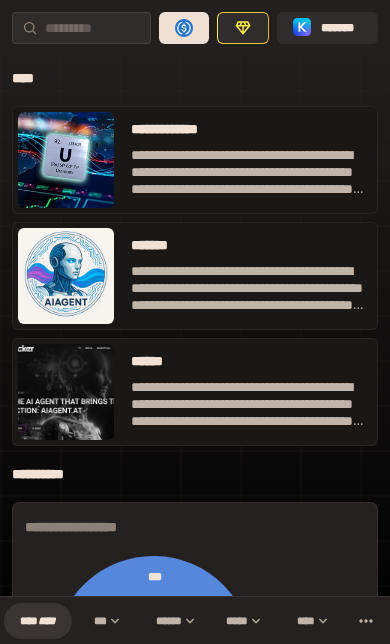 click at bounding box center (66, 392) 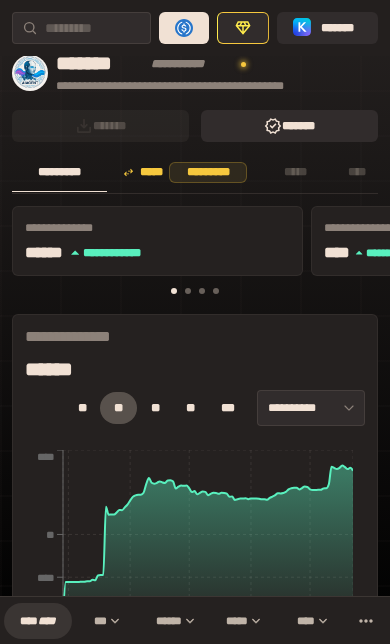 scroll, scrollTop: 0, scrollLeft: 0, axis: both 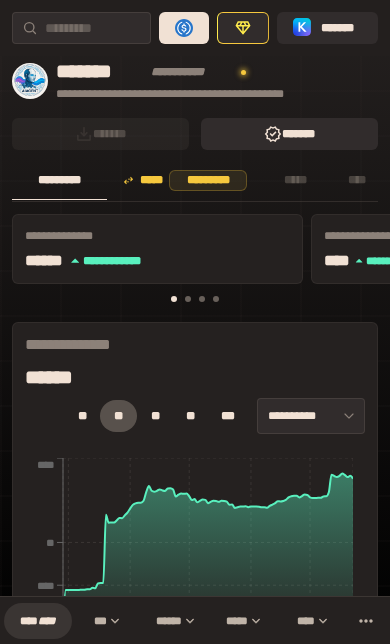 click on "*****      *********" at bounding box center [185, 180] 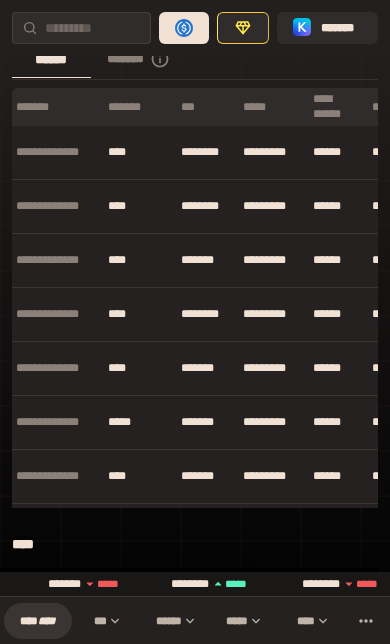 scroll, scrollTop: 1291, scrollLeft: 0, axis: vertical 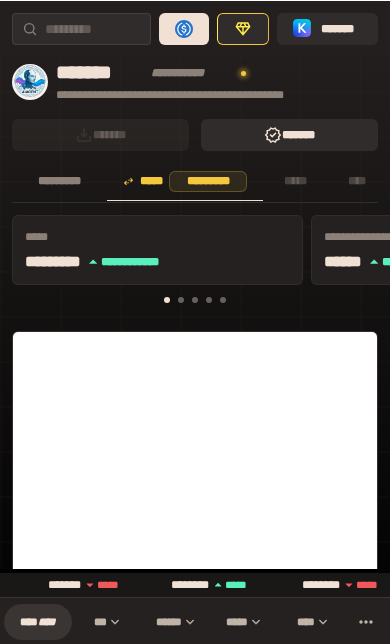 click on "*********" at bounding box center (59, 180) 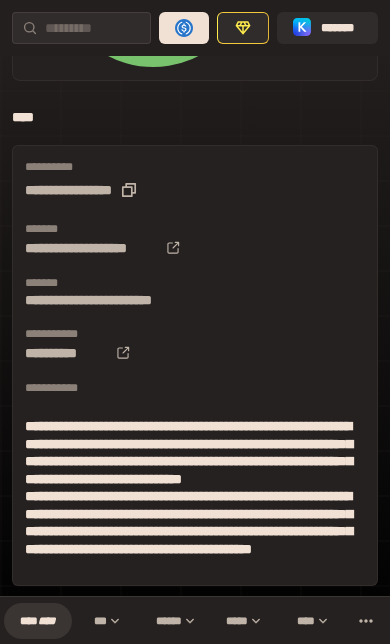 scroll, scrollTop: 1596, scrollLeft: 0, axis: vertical 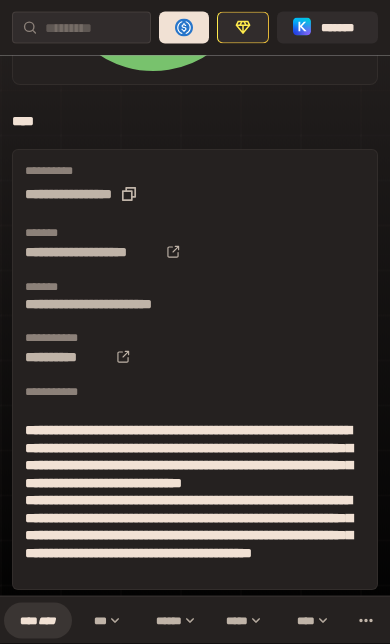 click on "**********" at bounding box center (67, 358) 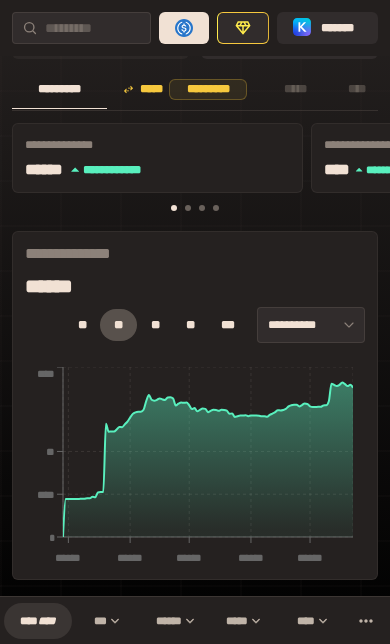 scroll, scrollTop: 0, scrollLeft: 0, axis: both 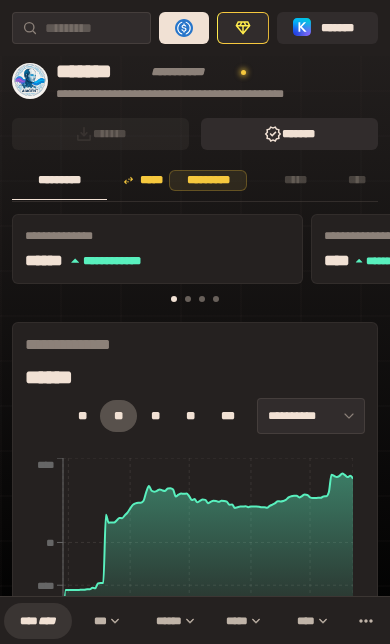 click on "*****      *********" at bounding box center [185, 180] 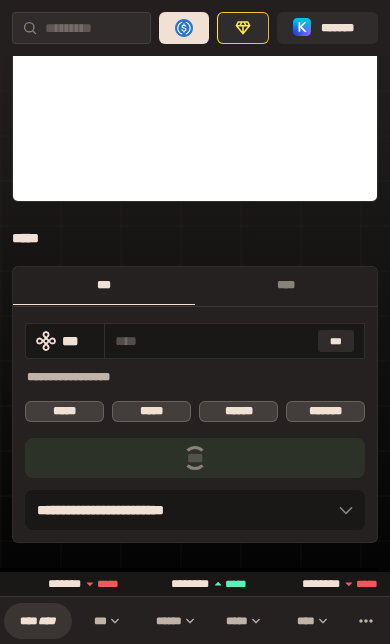 scroll, scrollTop: 463, scrollLeft: 0, axis: vertical 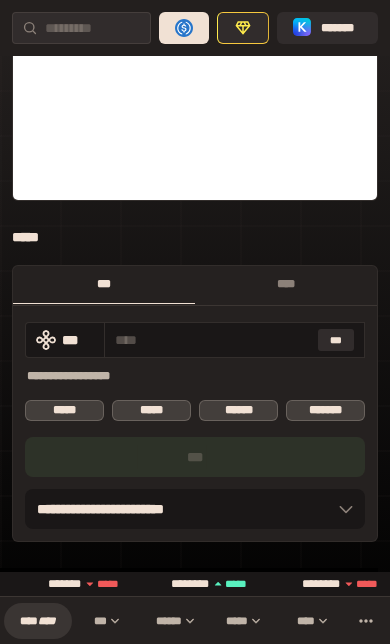 click on "****" at bounding box center (286, 284) 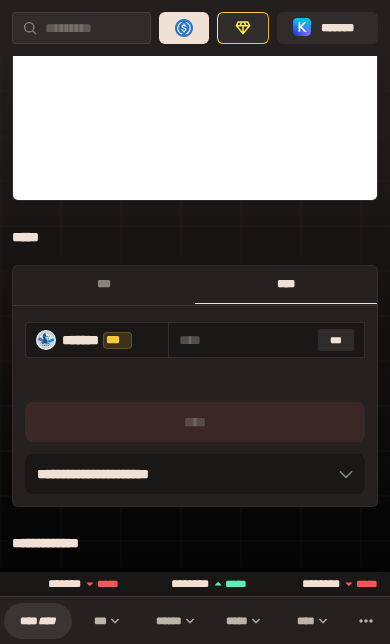 click on "***" at bounding box center [336, 340] 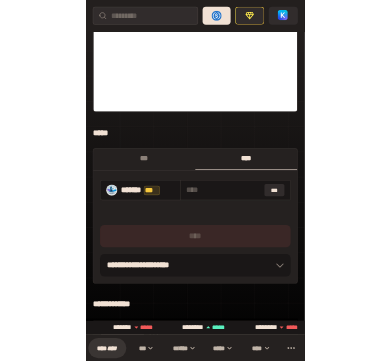 scroll, scrollTop: 576, scrollLeft: 0, axis: vertical 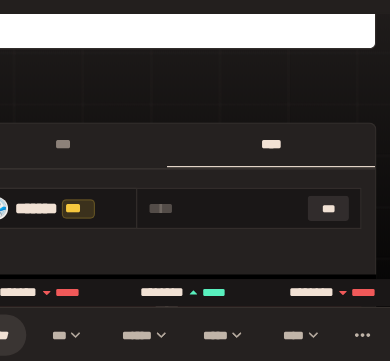 click on "***" at bounding box center [336, 227] 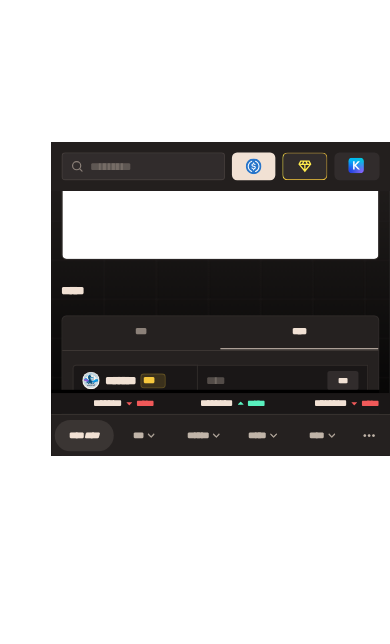 scroll, scrollTop: 600, scrollLeft: 0, axis: vertical 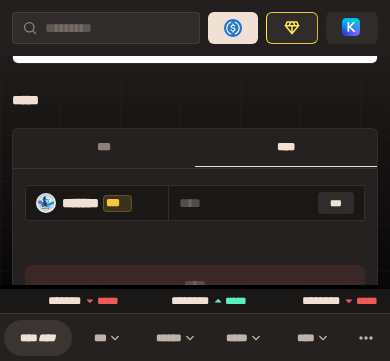 click on "***" at bounding box center (336, 203) 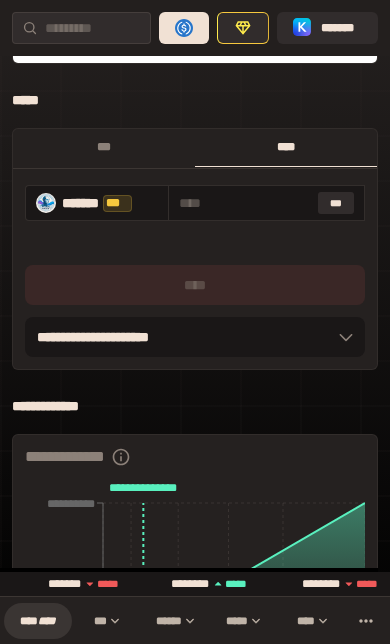 click on "***" at bounding box center [266, 203] 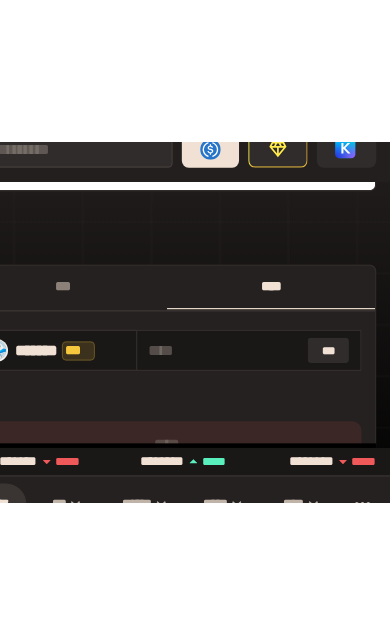 scroll, scrollTop: 595, scrollLeft: 0, axis: vertical 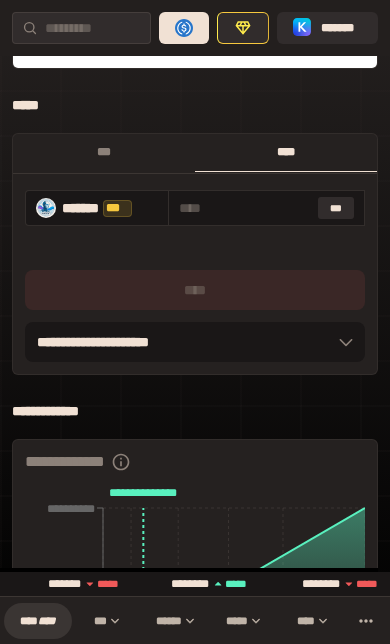 click on "***" at bounding box center [336, 208] 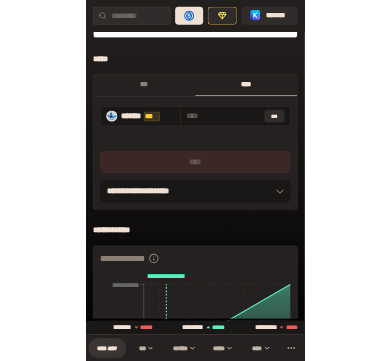 scroll, scrollTop: 594, scrollLeft: 0, axis: vertical 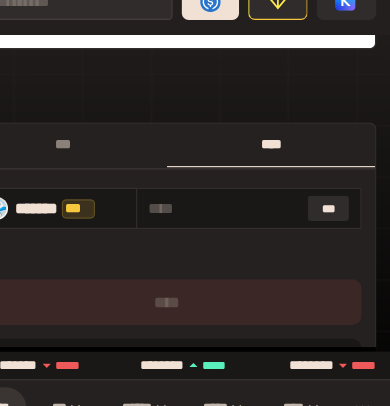 click on "***" at bounding box center (336, 209) 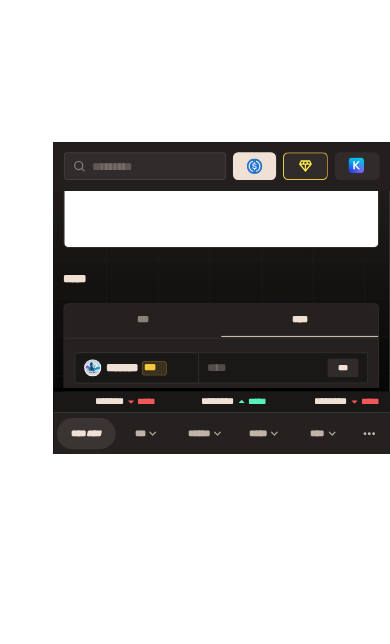 scroll, scrollTop: 593, scrollLeft: 0, axis: vertical 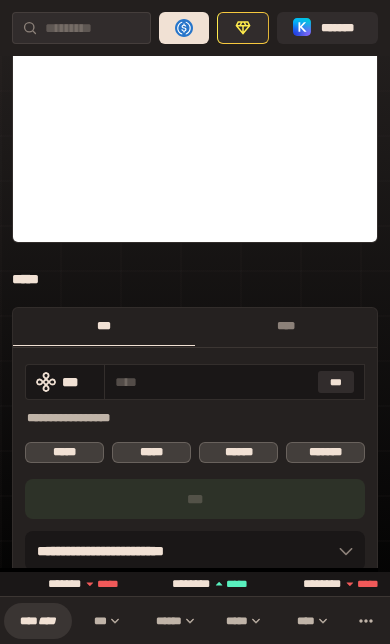 click on "****" at bounding box center (286, 326) 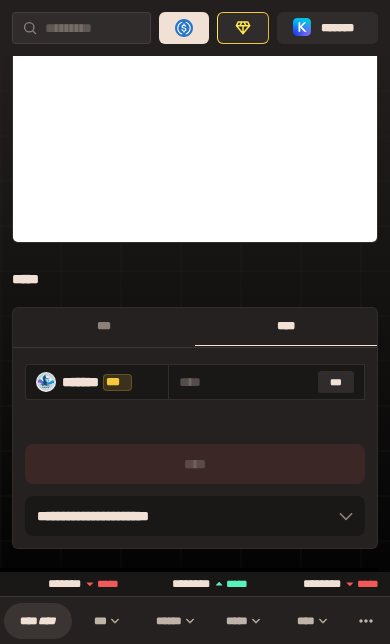 click on "***" at bounding box center (336, 382) 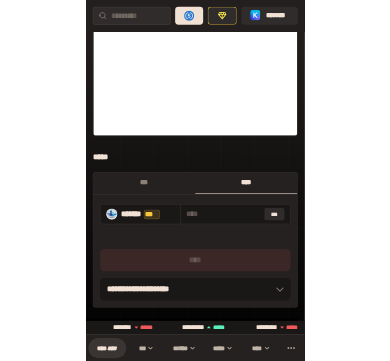 scroll, scrollTop: 587, scrollLeft: 0, axis: vertical 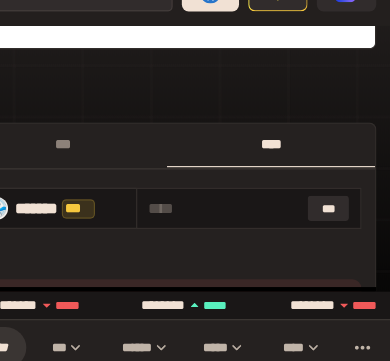 click on "***" at bounding box center (336, 216) 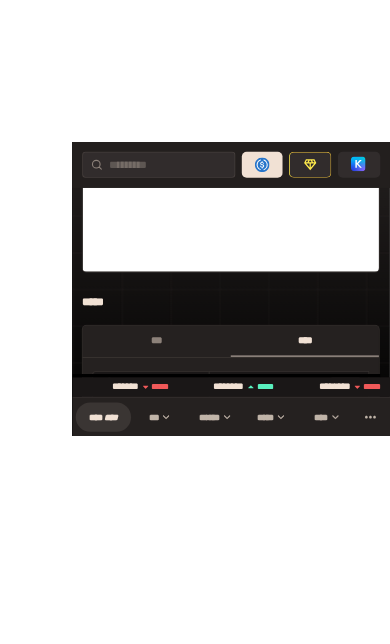 scroll, scrollTop: 600, scrollLeft: 0, axis: vertical 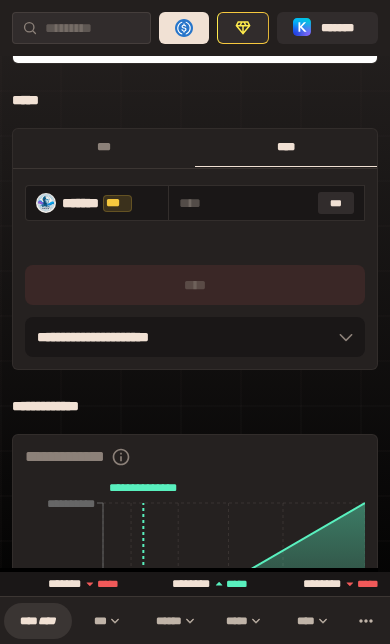 click on "***" at bounding box center (336, 203) 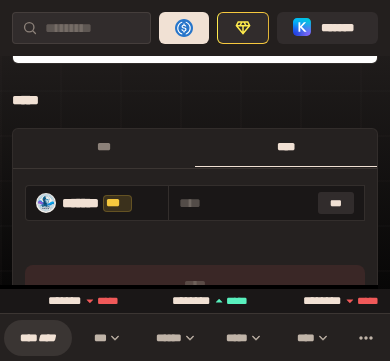 click on "***" at bounding box center [336, 203] 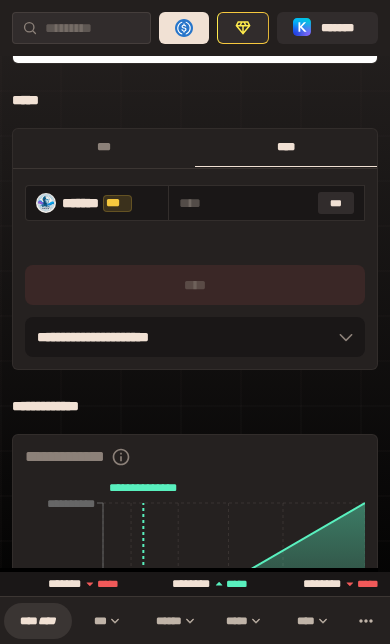 click on "***" at bounding box center (336, 203) 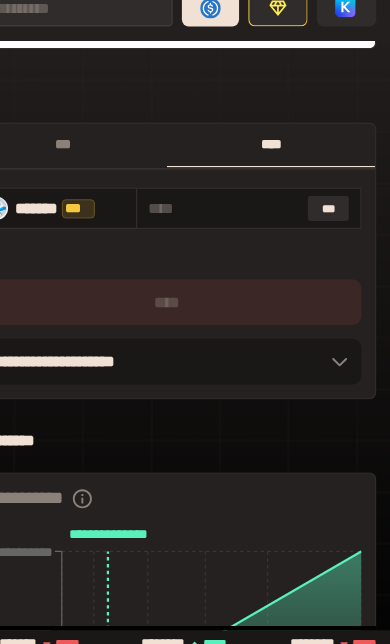 click on "***" at bounding box center [336, 203] 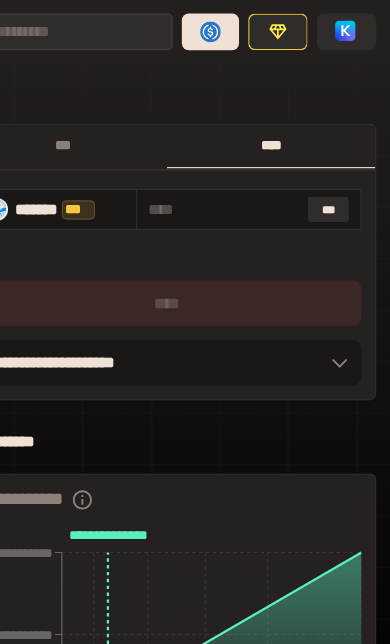 scroll, scrollTop: 570, scrollLeft: 0, axis: vertical 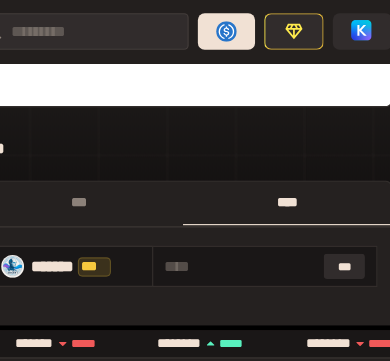 click on "***" at bounding box center [336, 233] 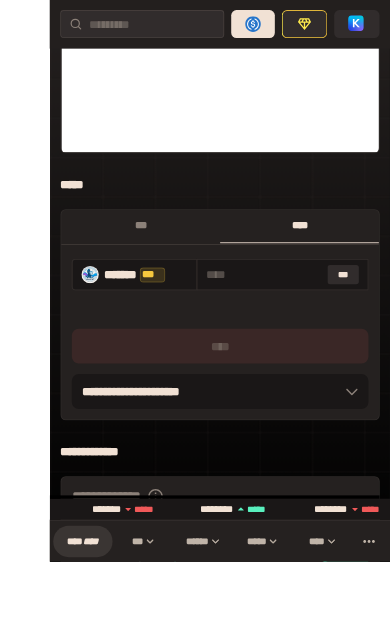 scroll, scrollTop: 551, scrollLeft: 0, axis: vertical 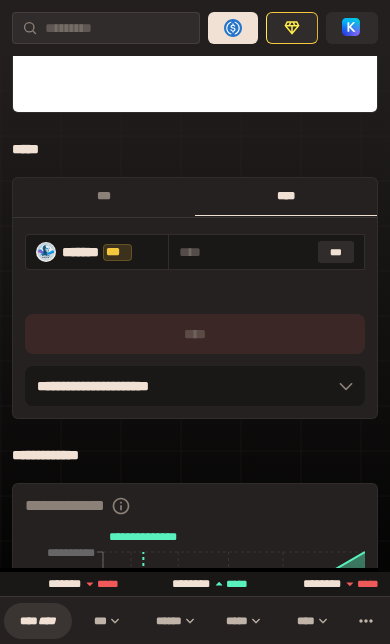 click on "***" at bounding box center [336, 252] 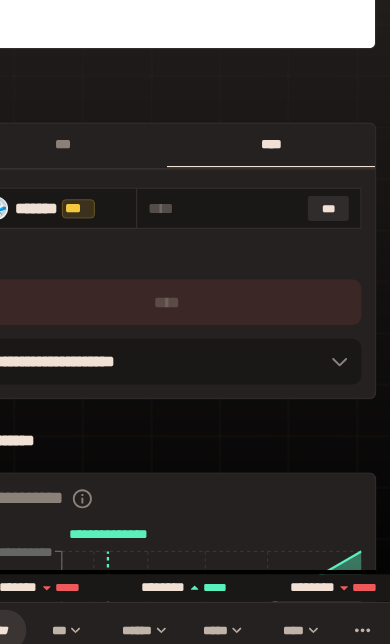 click at bounding box center (195, 288) 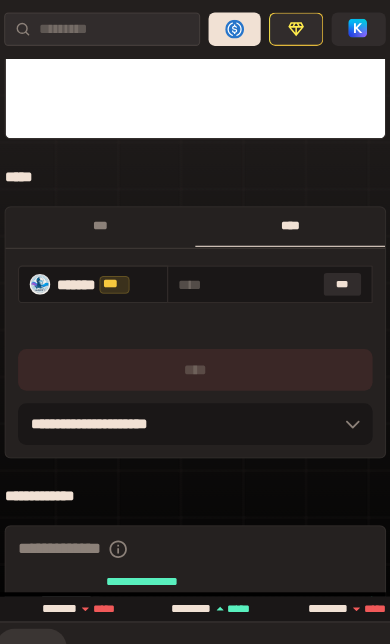 click on "***" at bounding box center (104, 217) 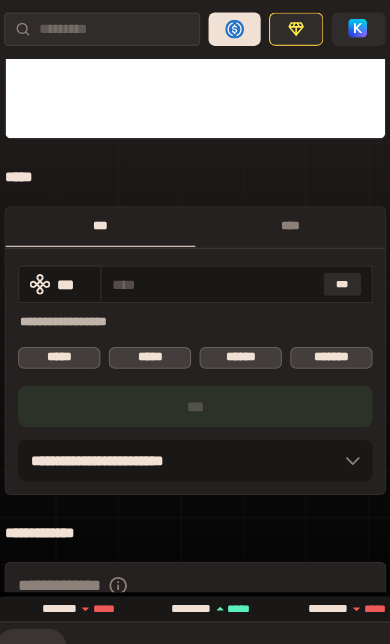 click on "****" at bounding box center [286, 217] 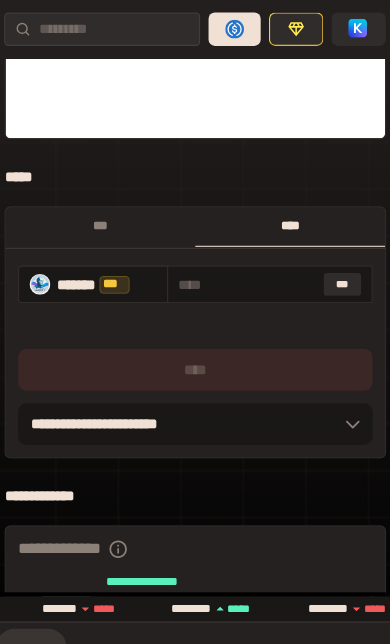 click on "***" at bounding box center [336, 273] 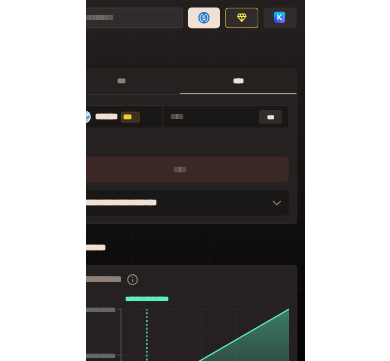 scroll, scrollTop: 620, scrollLeft: 0, axis: vertical 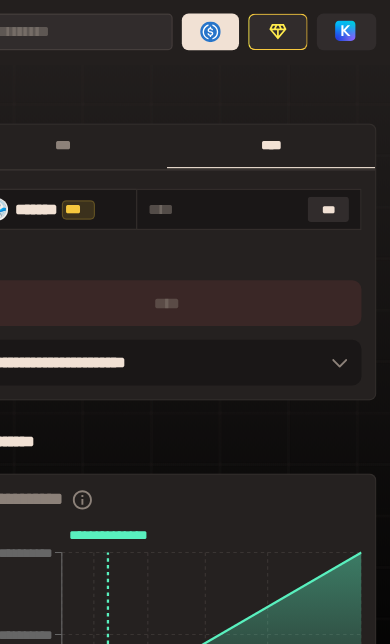 click on "***" at bounding box center (336, 183) 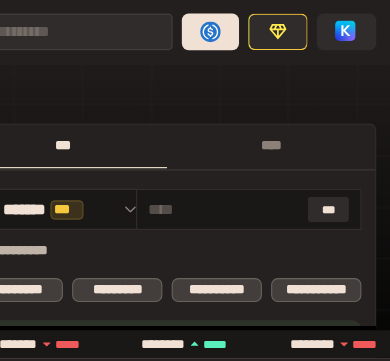 click on "****" at bounding box center [286, 128] 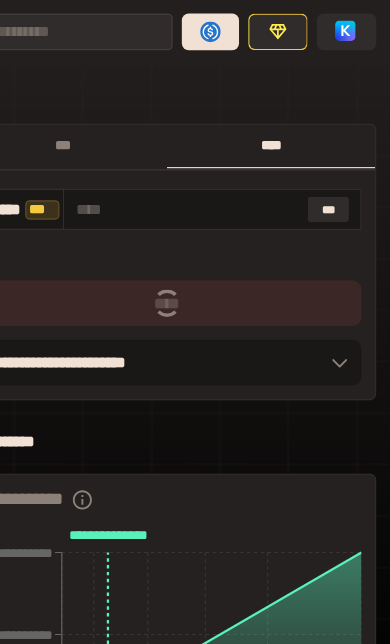 click on "***" at bounding box center (336, 183) 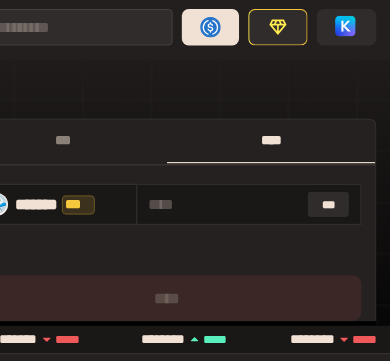 click 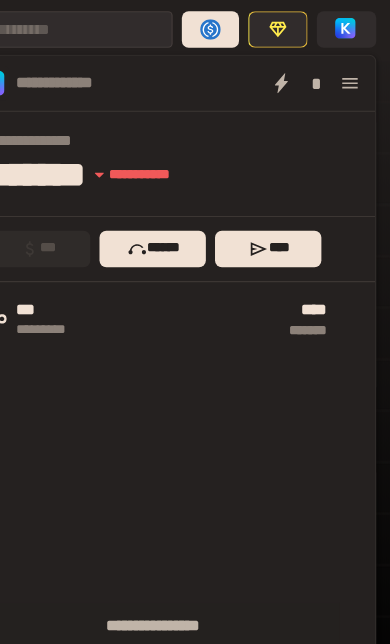 scroll, scrollTop: 624, scrollLeft: 0, axis: vertical 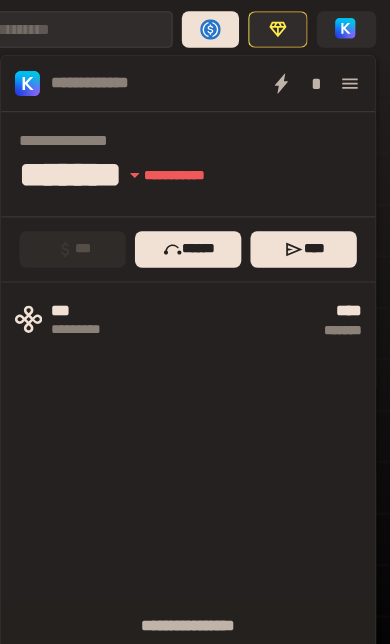 click at bounding box center (352, 28) 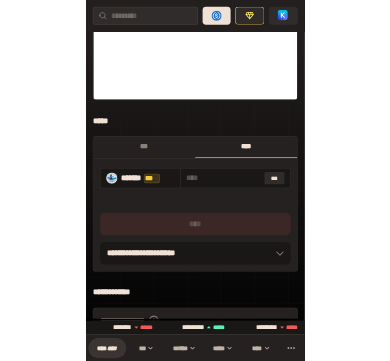 scroll, scrollTop: 490, scrollLeft: 0, axis: vertical 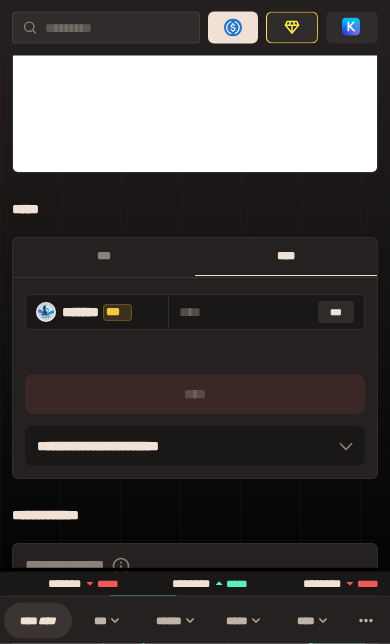 click on "***" at bounding box center (336, 313) 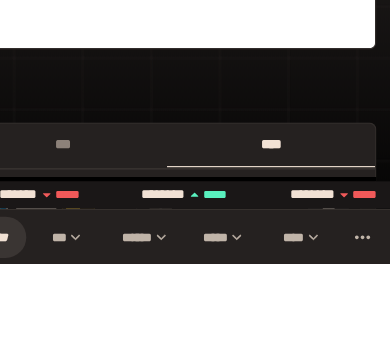 click on "***" at bounding box center [104, 257] 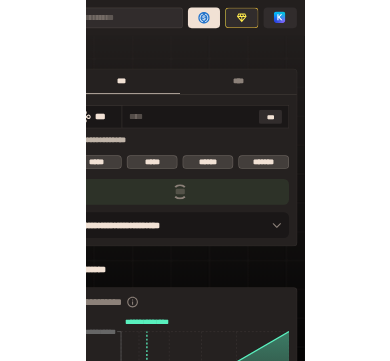 scroll, scrollTop: 620, scrollLeft: 0, axis: vertical 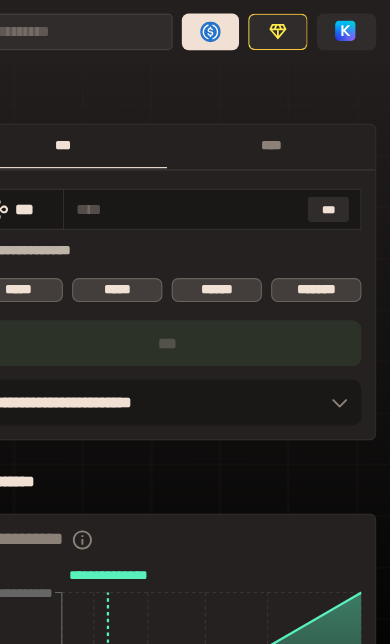 click on "***" at bounding box center [336, 183] 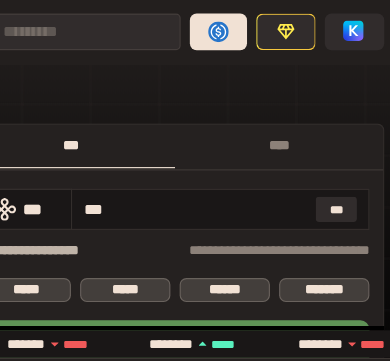 type on "*" 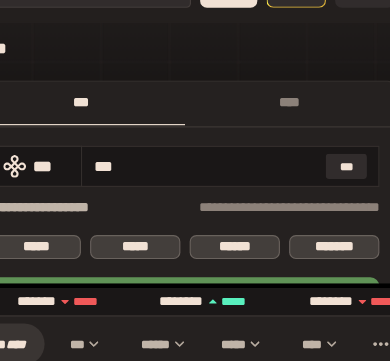 scroll, scrollTop: 684, scrollLeft: 0, axis: vertical 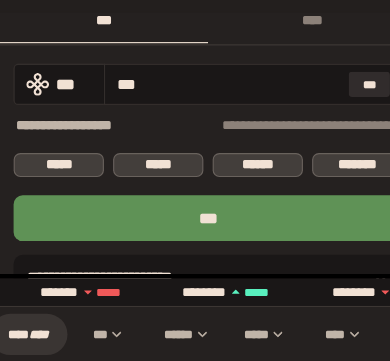 type on "***" 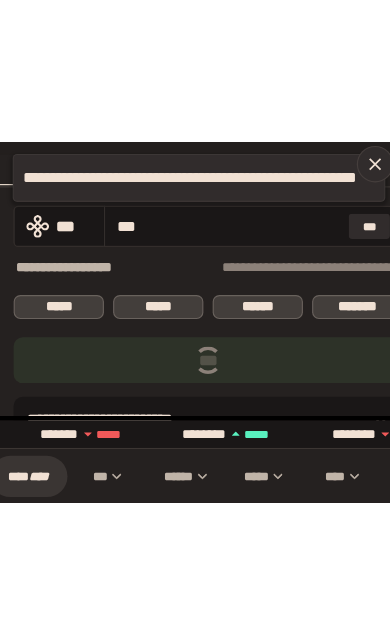 scroll, scrollTop: 730, scrollLeft: 0, axis: vertical 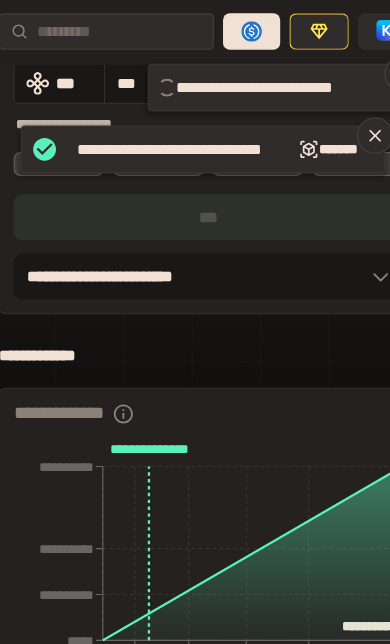 type 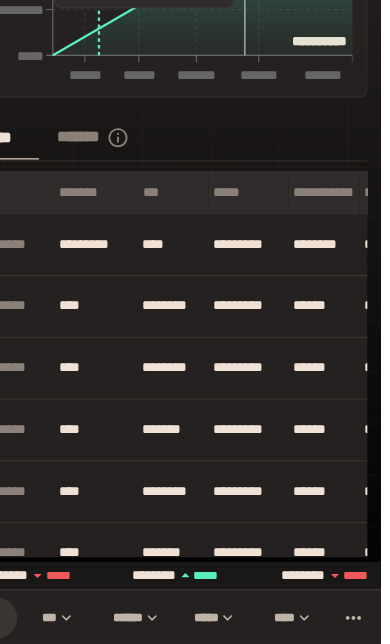 scroll, scrollTop: 1257, scrollLeft: 0, axis: vertical 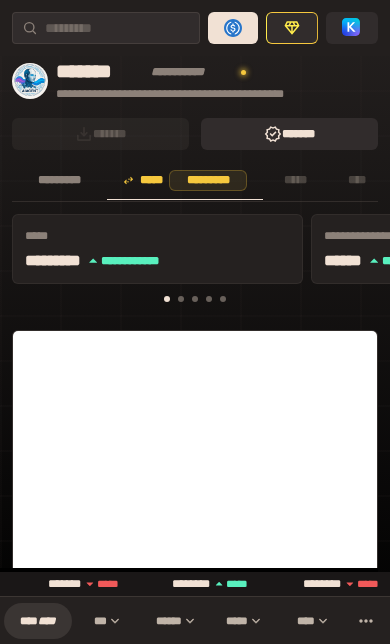 click 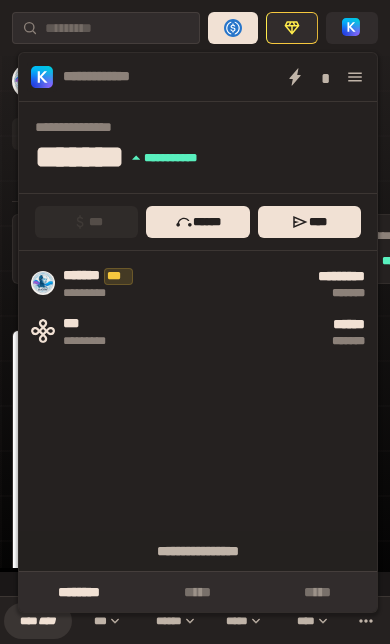 click on "******" at bounding box center (197, 222) 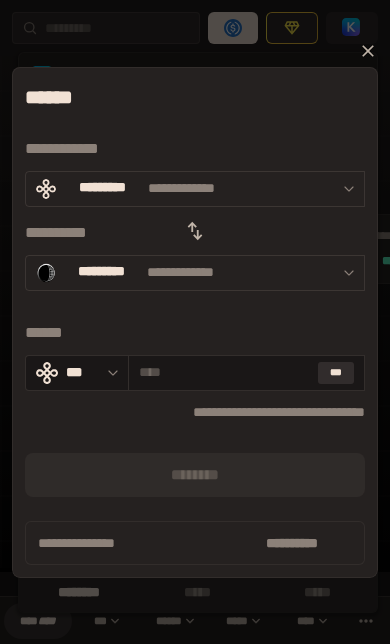 click on "*********" at bounding box center (101, 273) 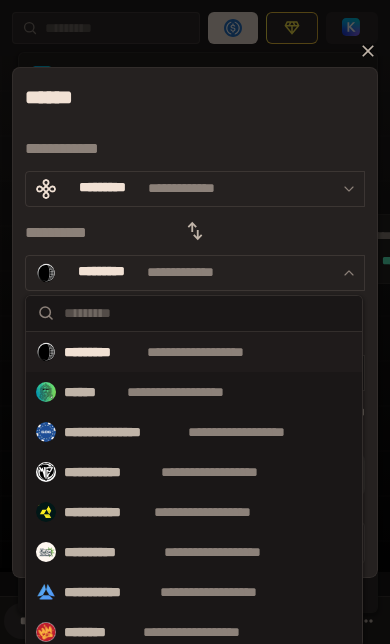 click on "**********" at bounding box center [226, 592] 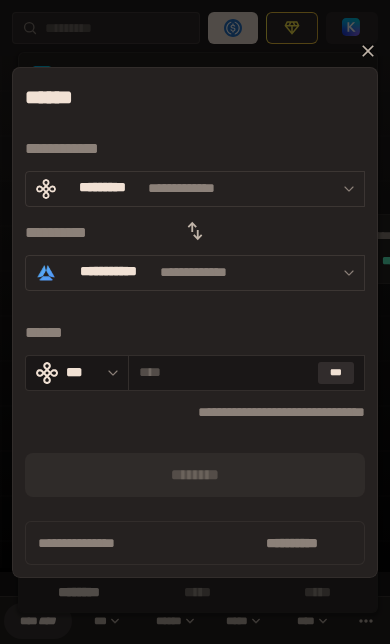click on "***" at bounding box center [336, 373] 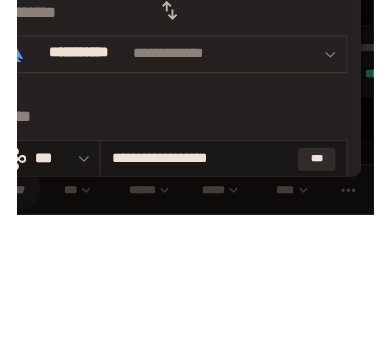 scroll, scrollTop: 145, scrollLeft: 0, axis: vertical 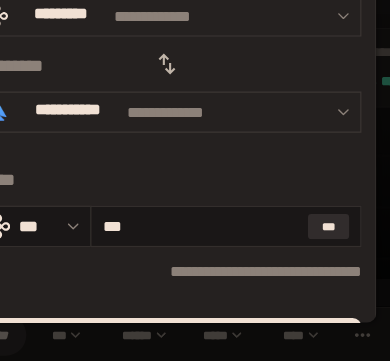 type on "**" 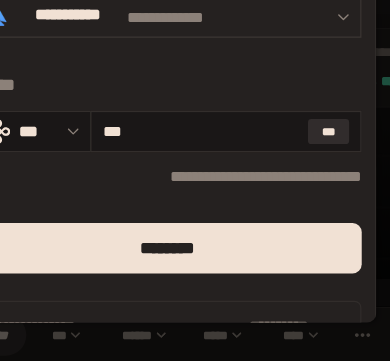 scroll, scrollTop: 186, scrollLeft: 0, axis: vertical 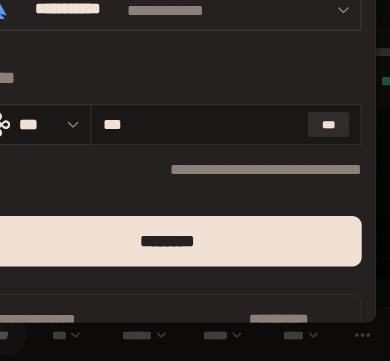 type on "***" 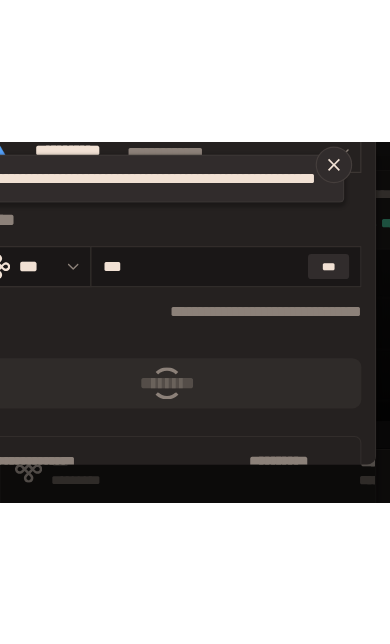 scroll, scrollTop: 190, scrollLeft: 0, axis: vertical 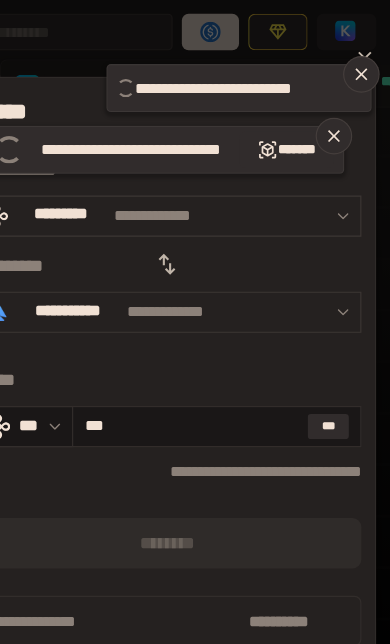 type 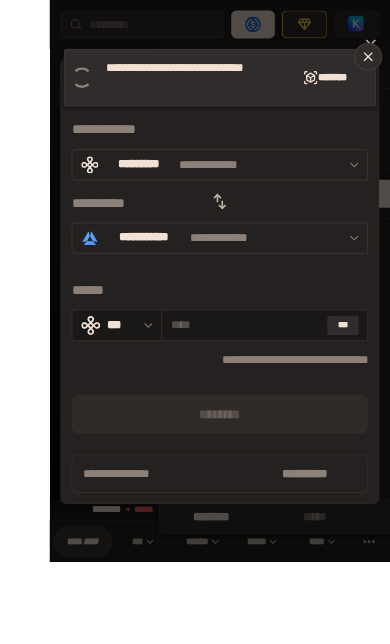 scroll, scrollTop: 222, scrollLeft: 0, axis: vertical 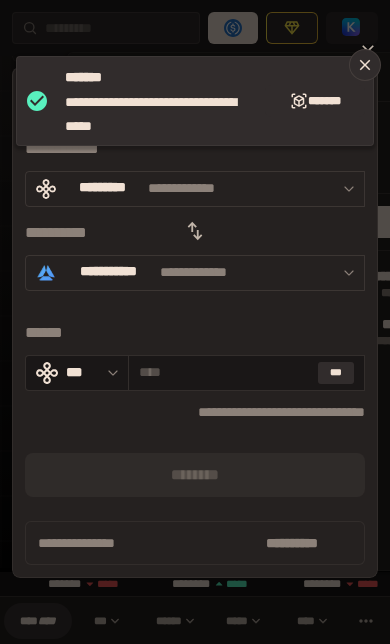 click at bounding box center [365, 65] 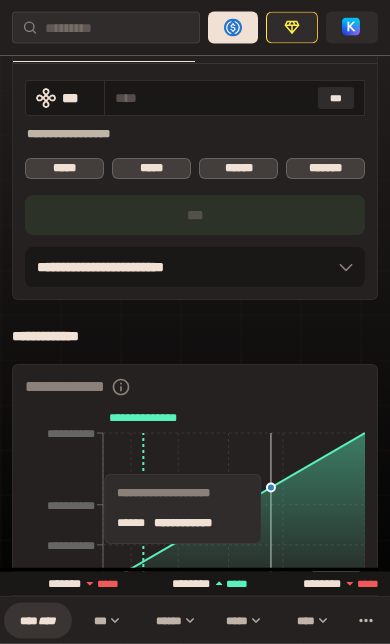 scroll, scrollTop: 712, scrollLeft: 0, axis: vertical 